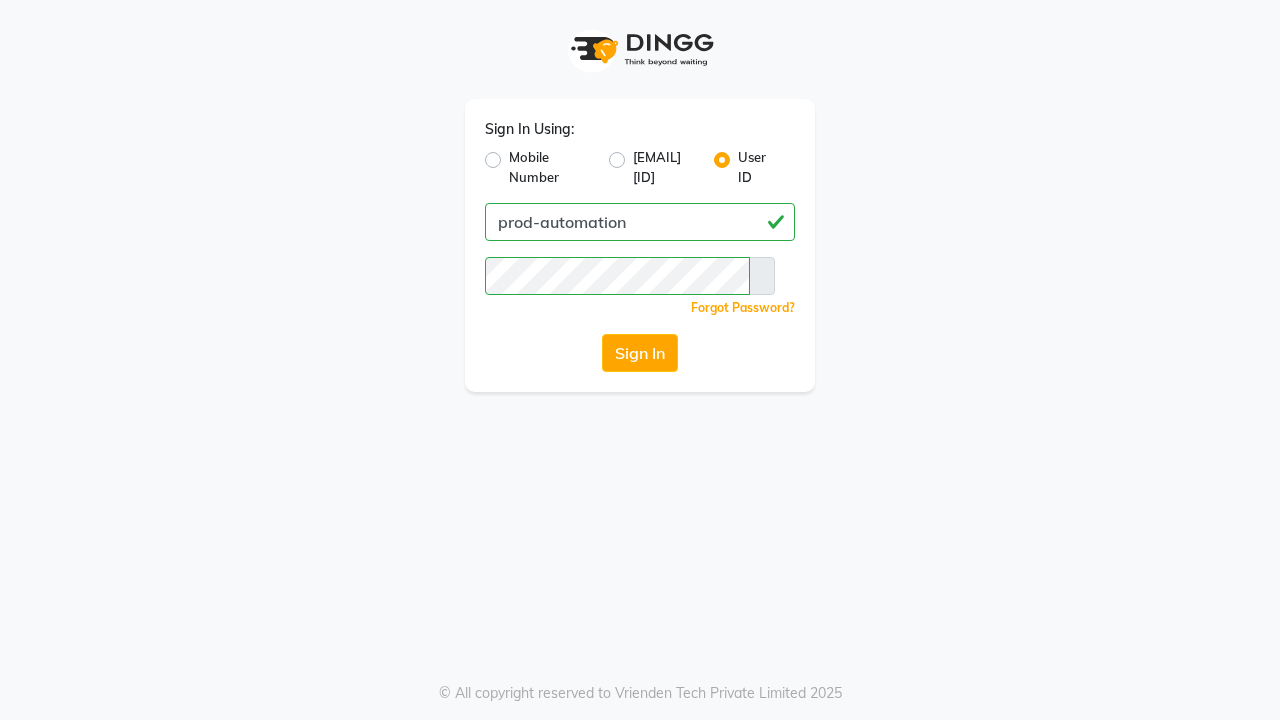 scroll, scrollTop: 0, scrollLeft: 0, axis: both 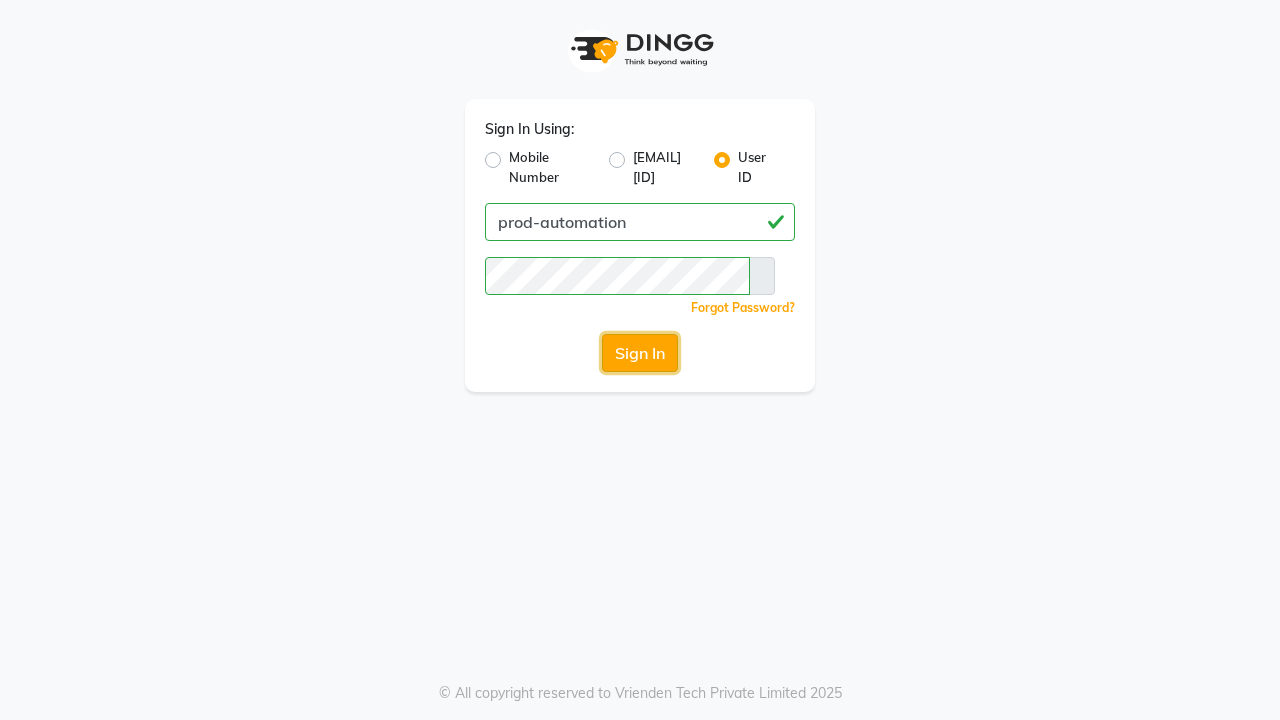 click on "Sign In" at bounding box center (640, 353) 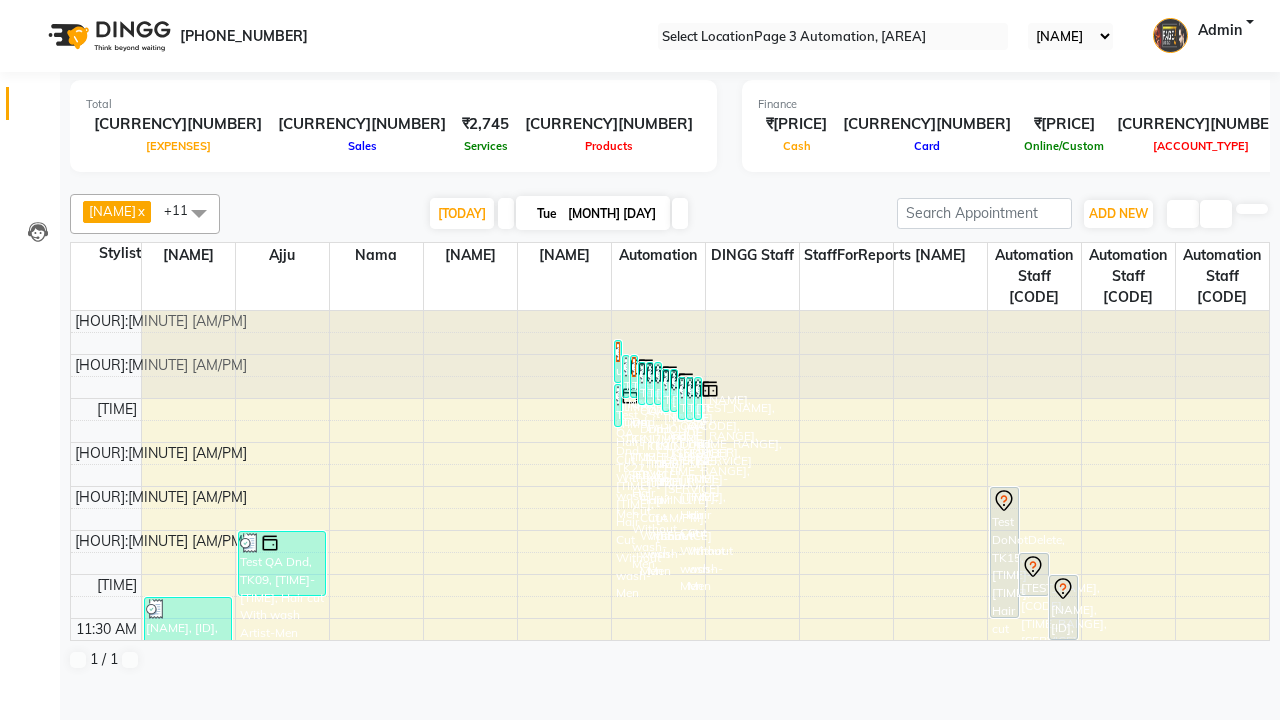 click at bounding box center [31, 8] 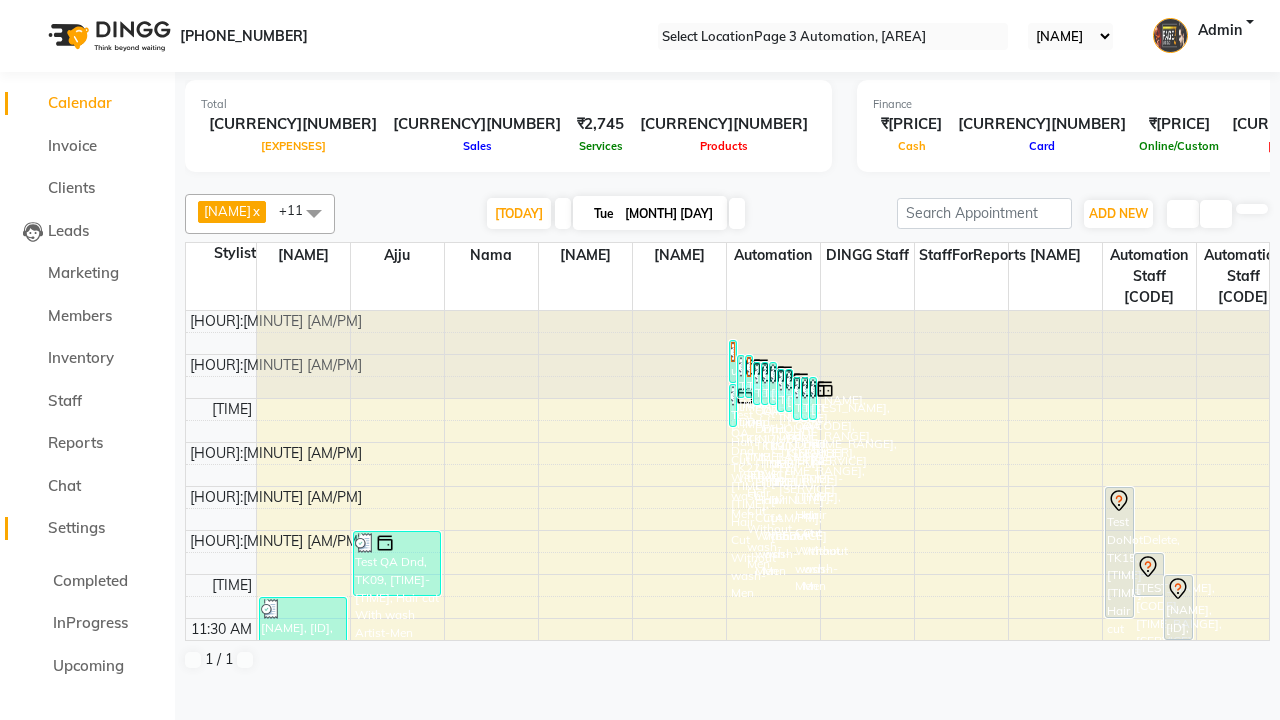 click on "Settings" at bounding box center (76, 527) 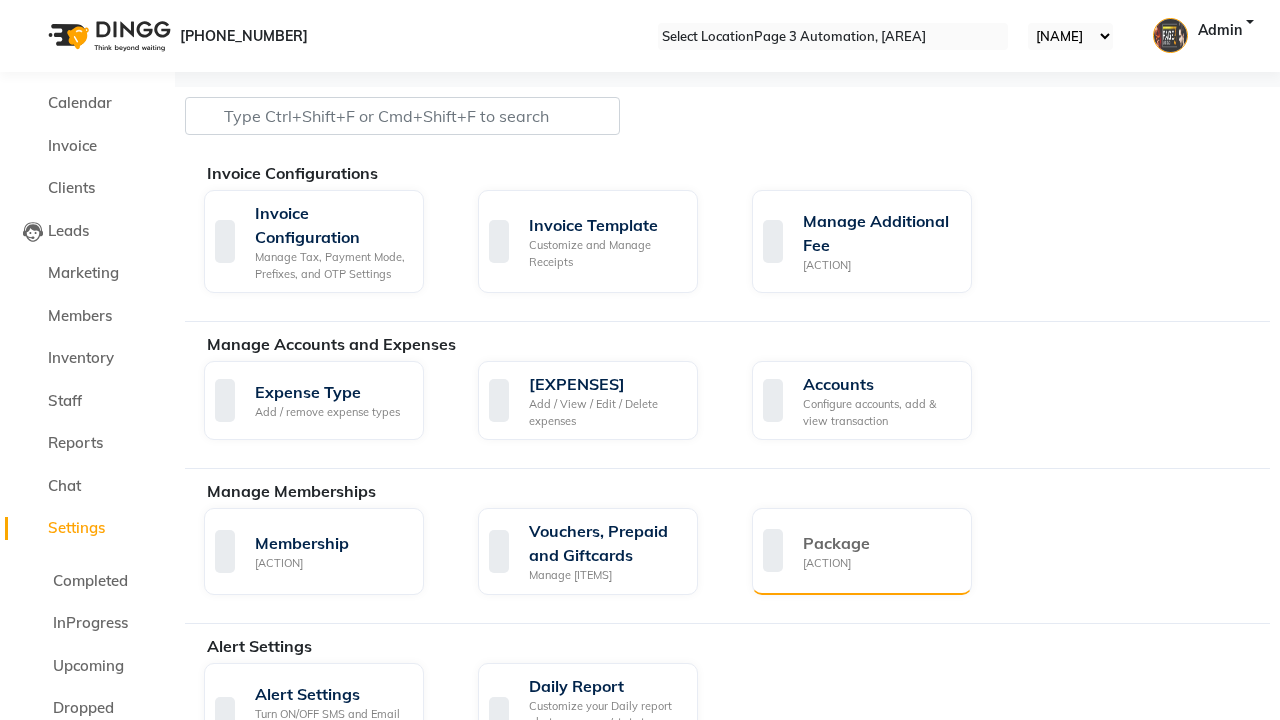 click on "Package" at bounding box center (836, 543) 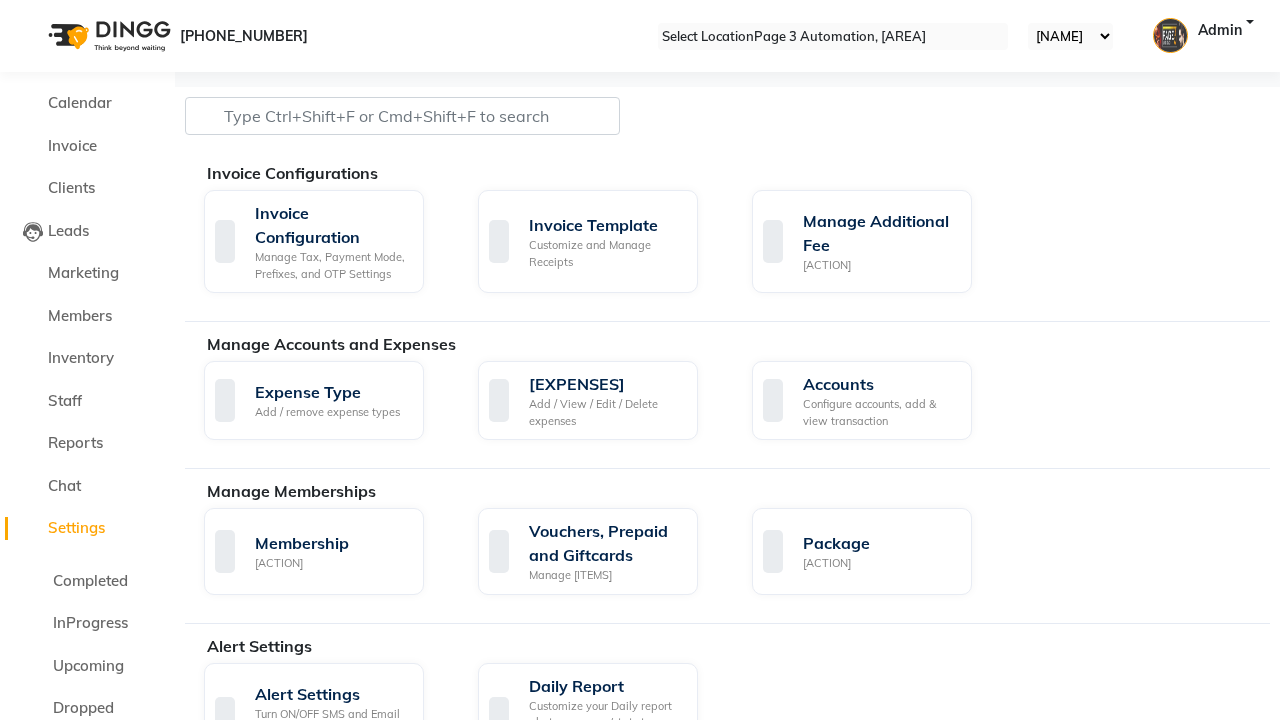 click on "Services" at bounding box center (605, 866) 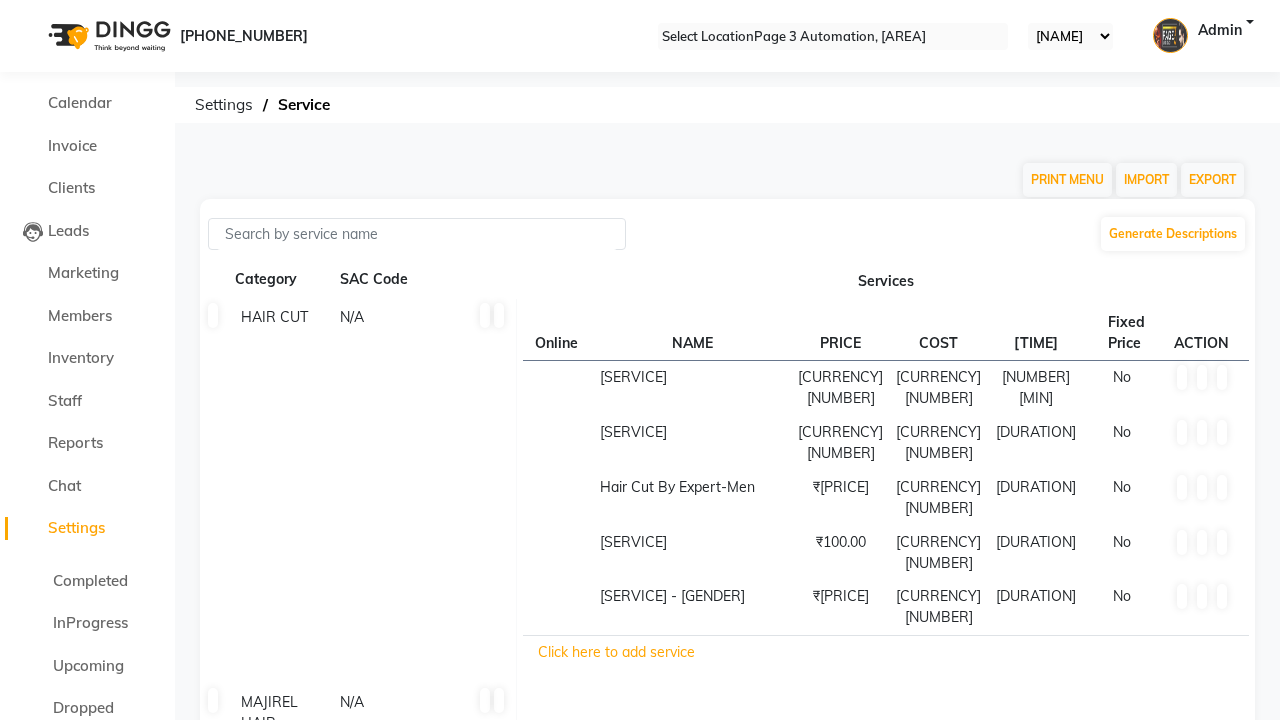 click at bounding box center (31, 8) 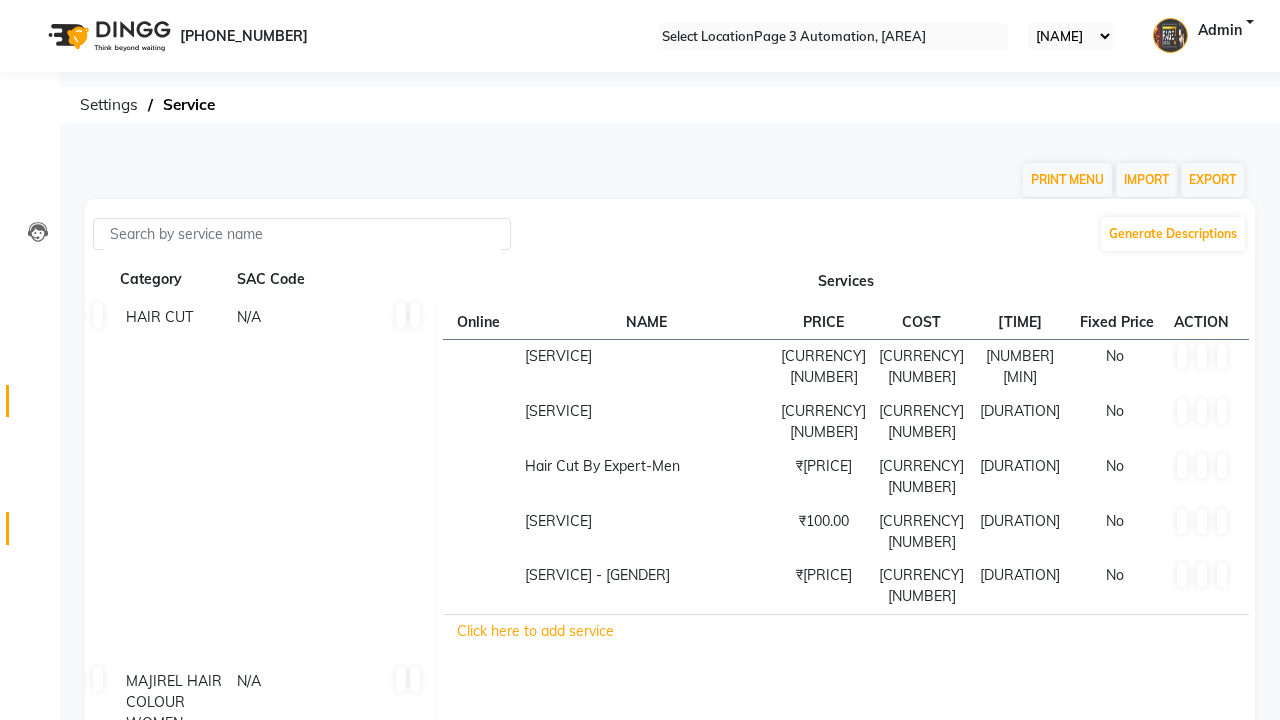 click at bounding box center [37, 406] 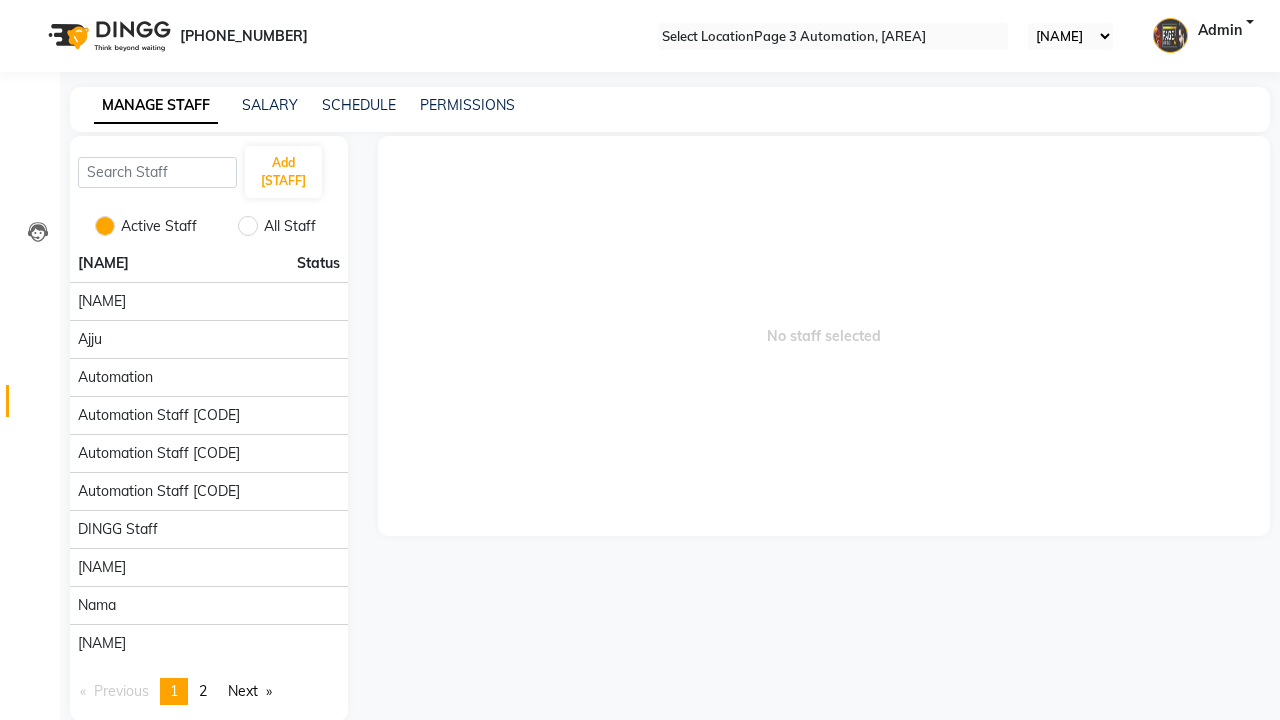 click at bounding box center [31, 8] 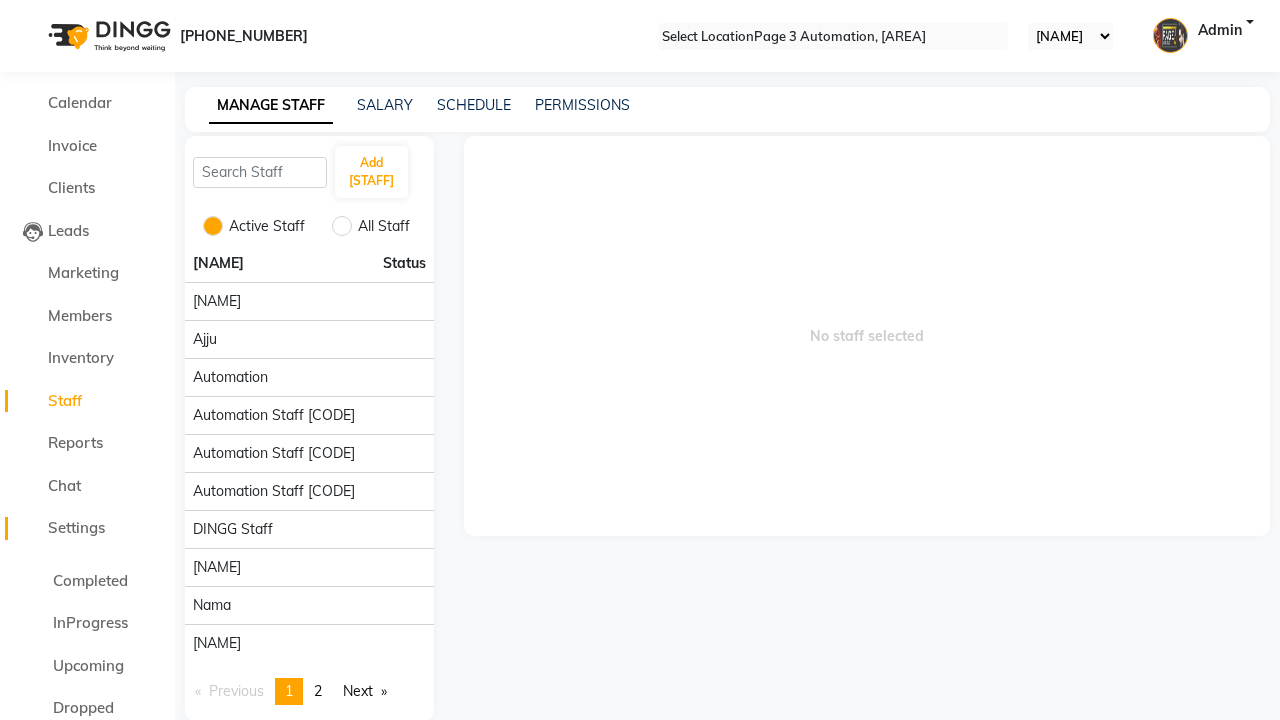 click on "Settings" at bounding box center (76, 527) 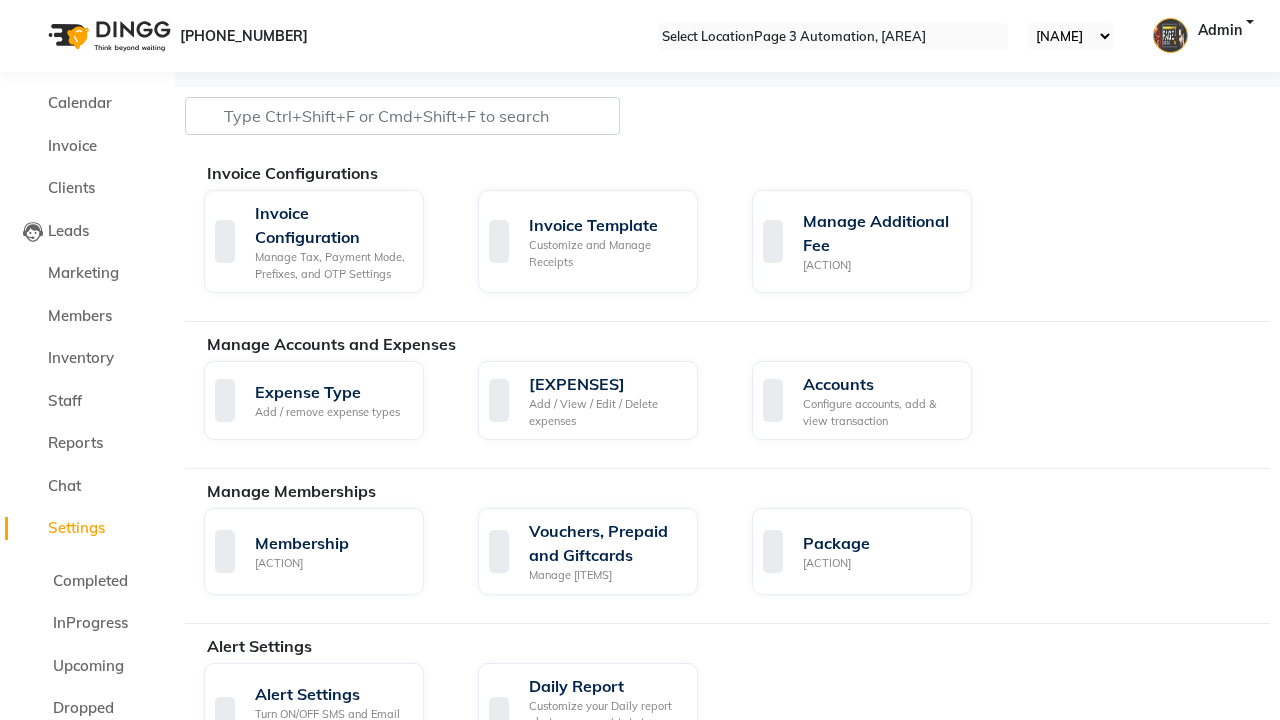 click on "Data Import" at bounding box center (605, 1689) 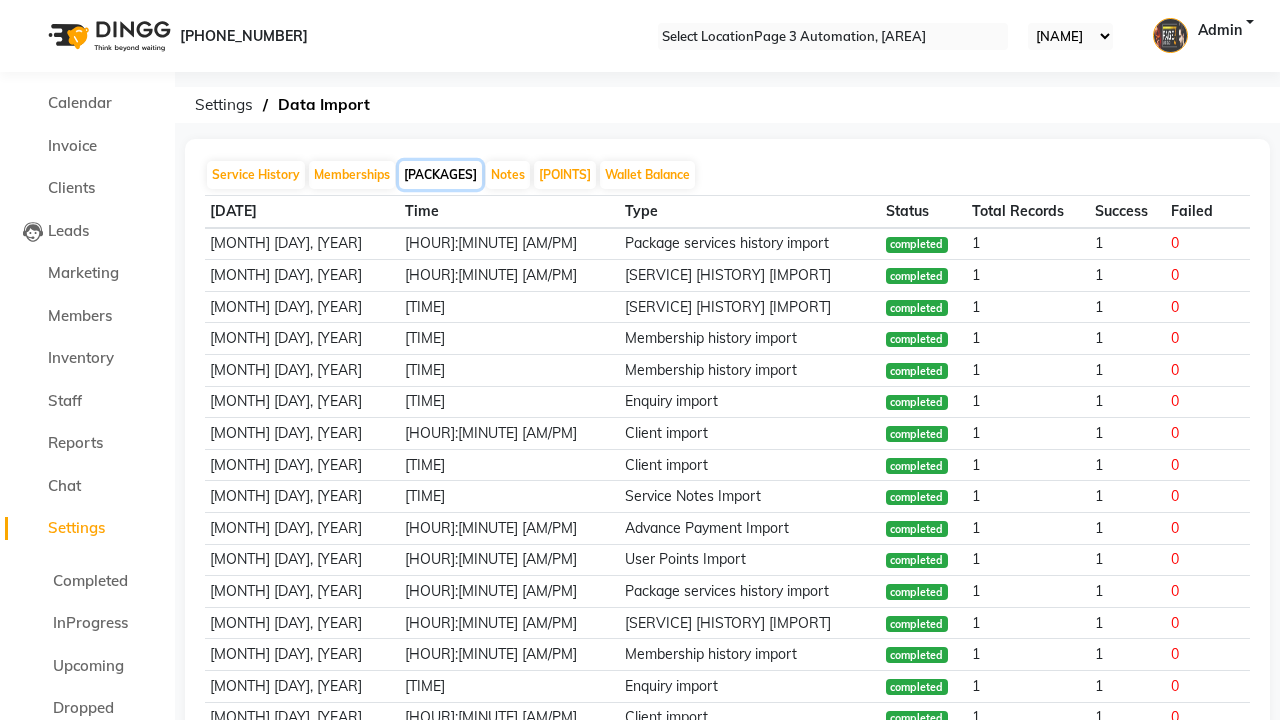 click on "[PACKAGES]" at bounding box center (440, 175) 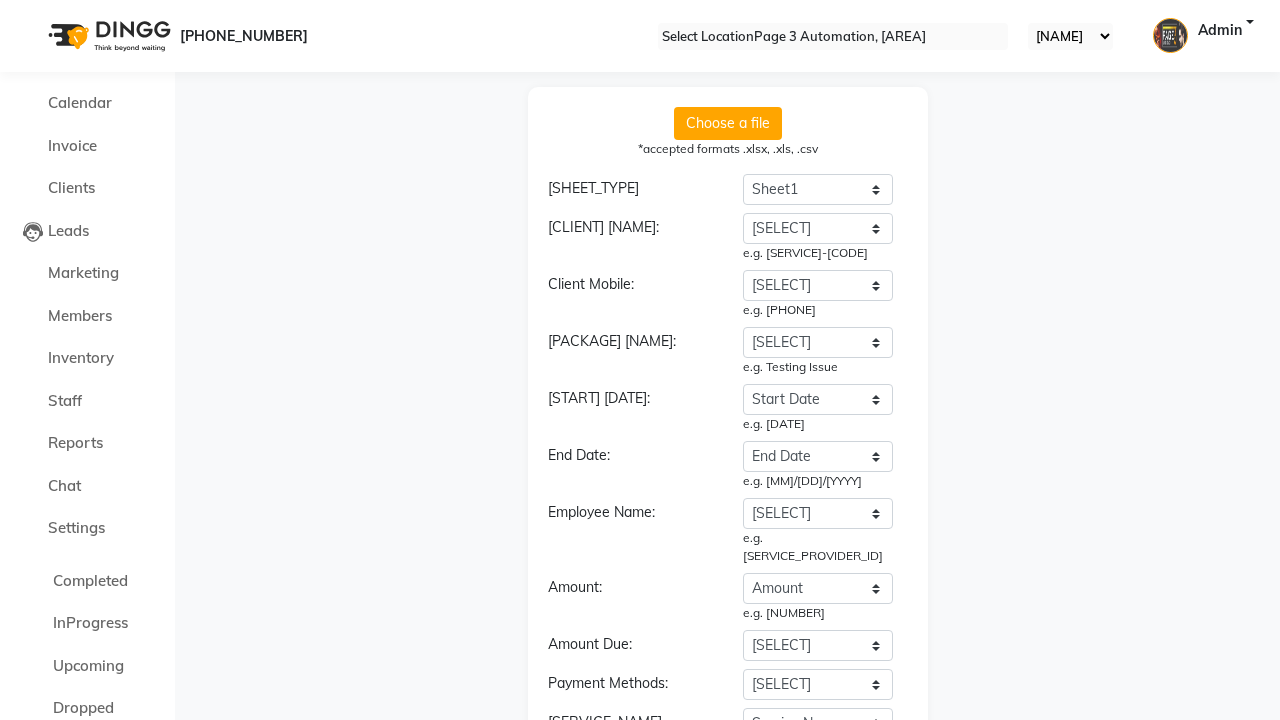scroll, scrollTop: 340, scrollLeft: 0, axis: vertical 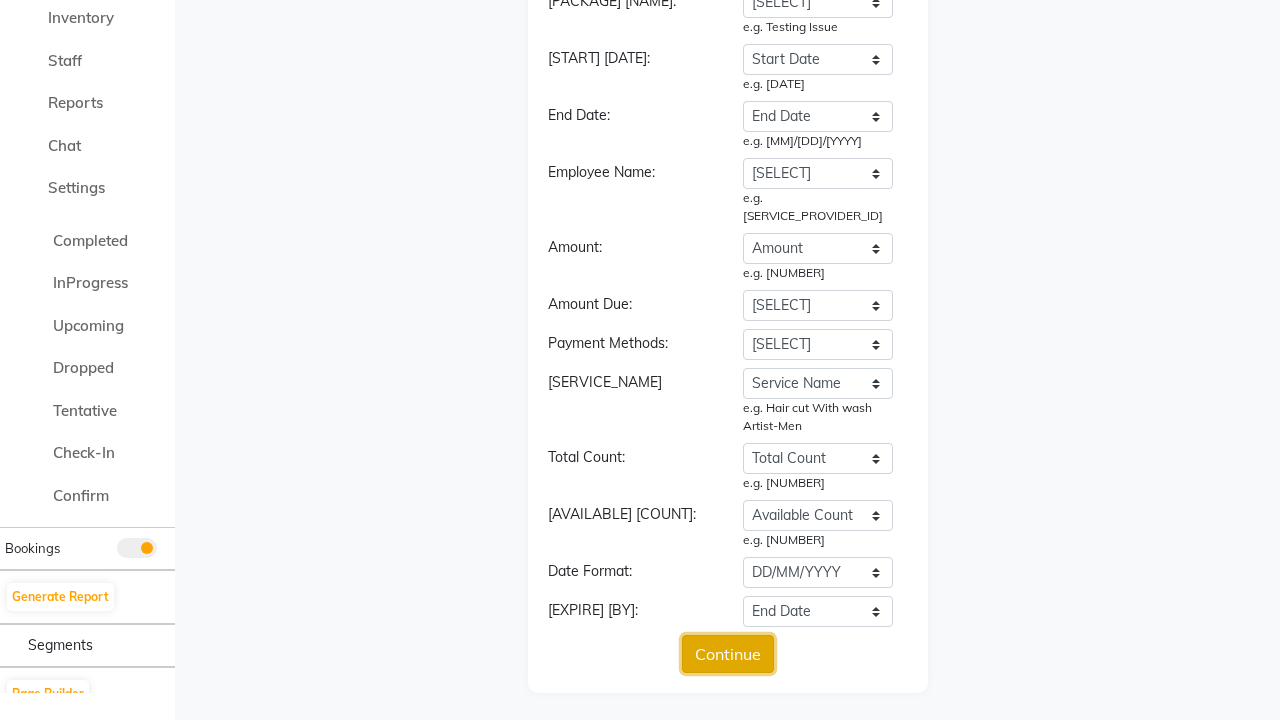 click on "Continue" at bounding box center (728, 654) 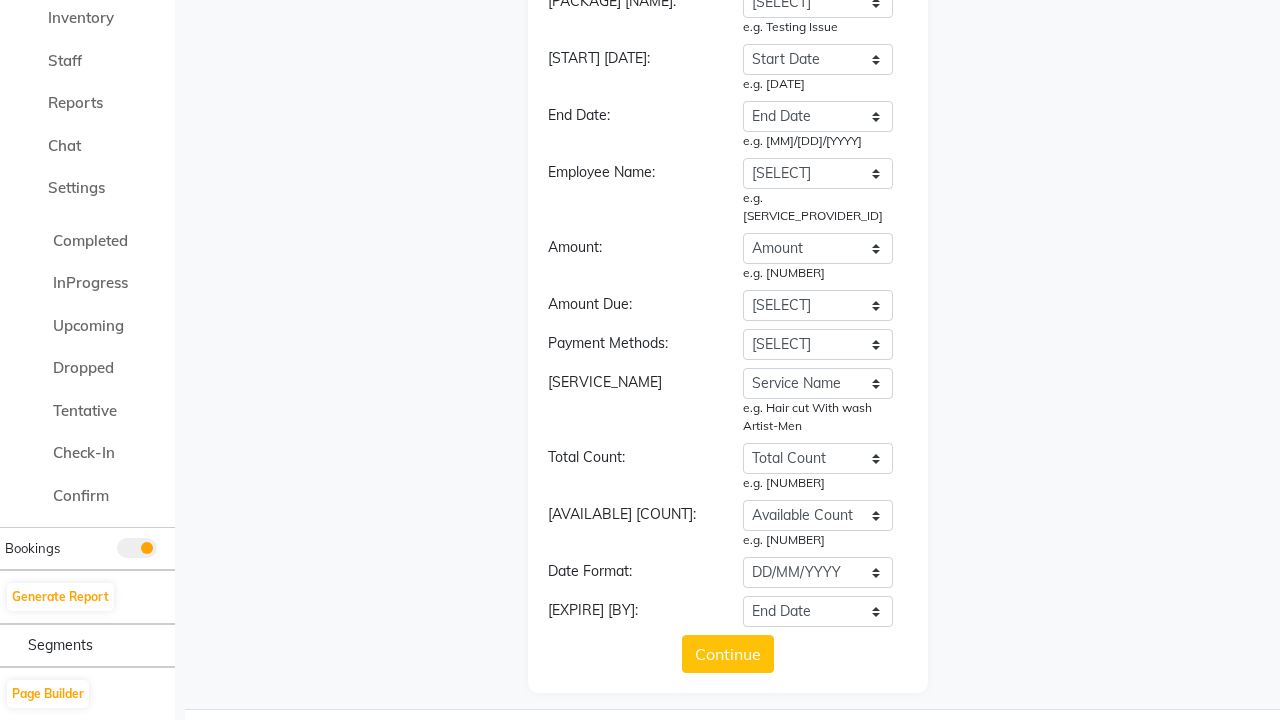 click on "Upload" at bounding box center (727, 921) 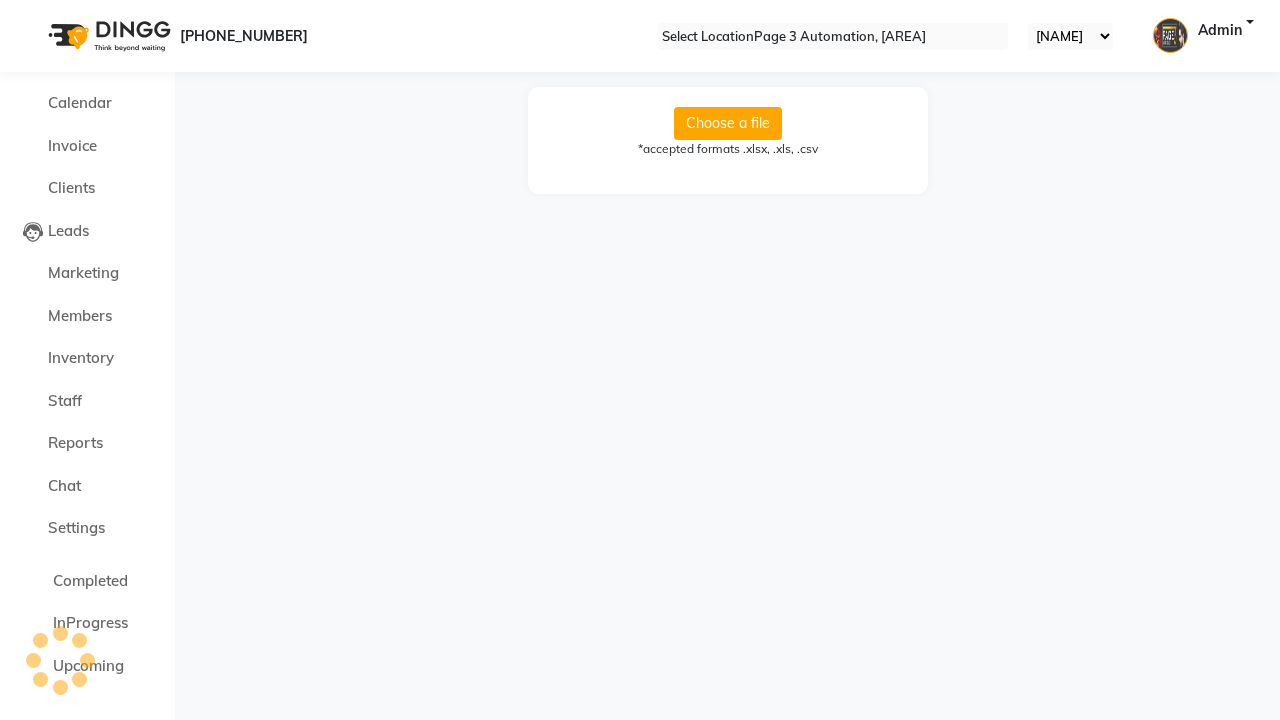 scroll, scrollTop: 0, scrollLeft: 0, axis: both 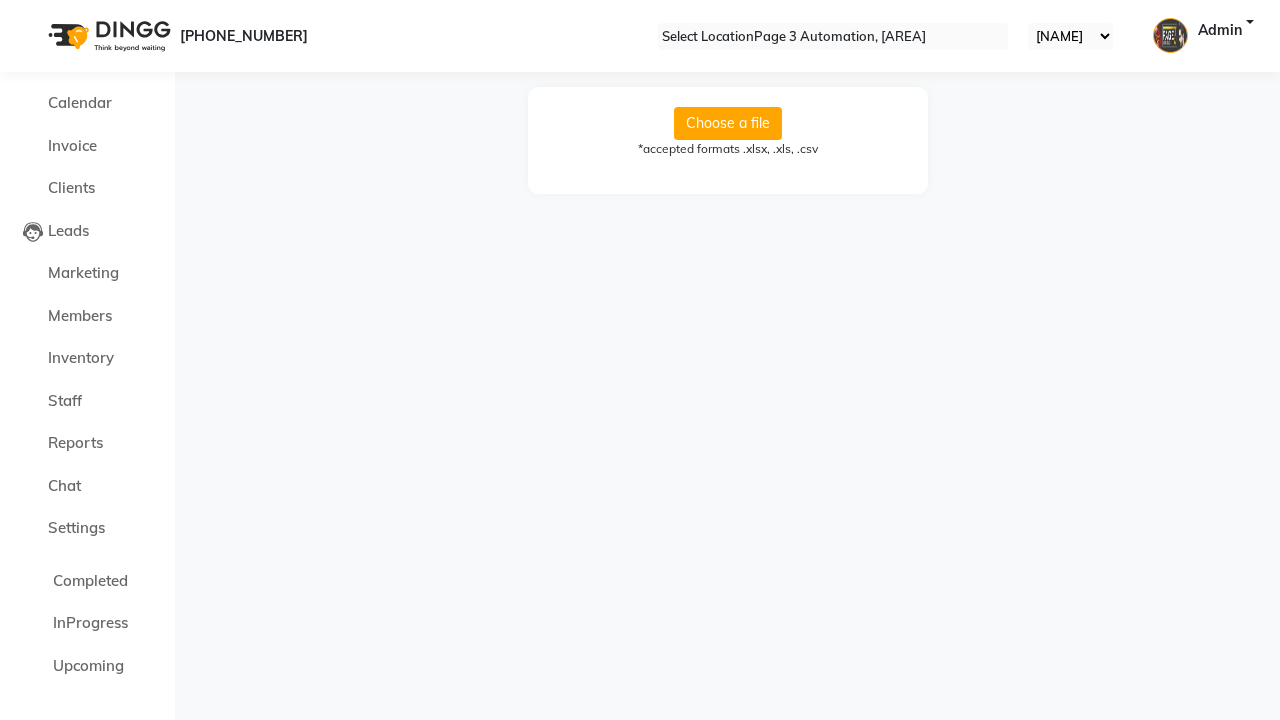 click on "Import successfully. We notify you after process finish." at bounding box center (640, 751) 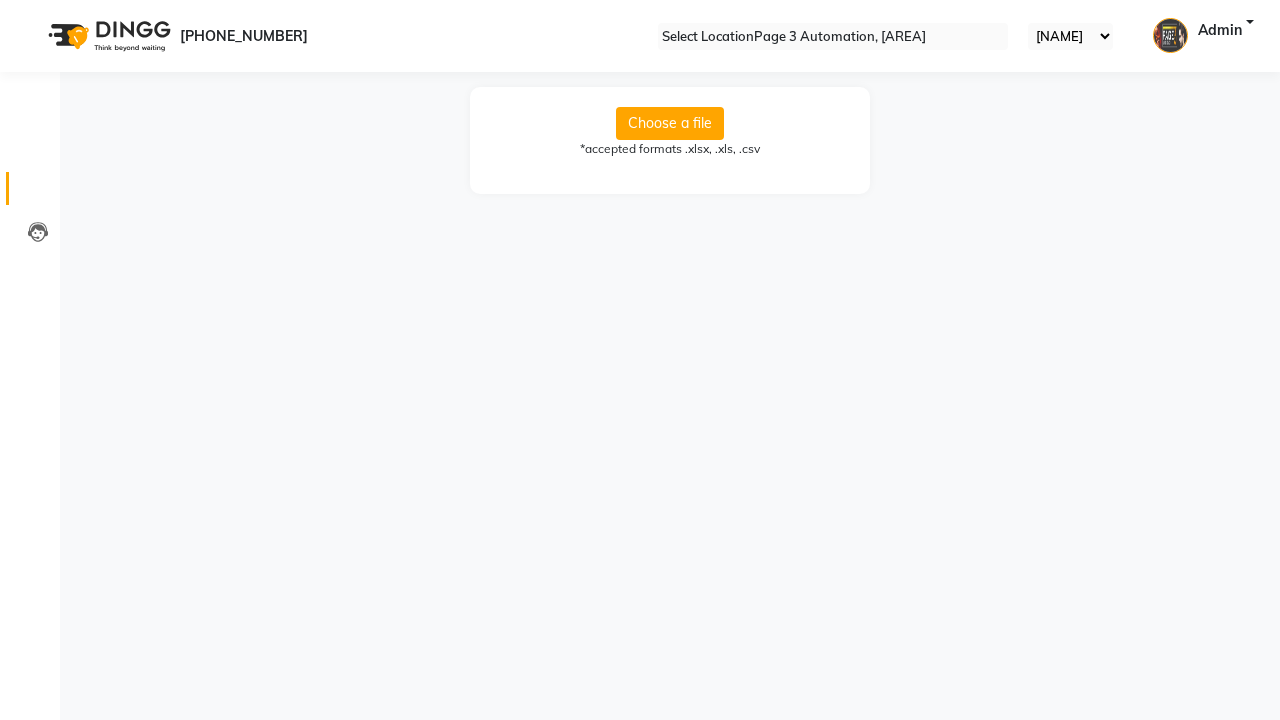click at bounding box center (38, 193) 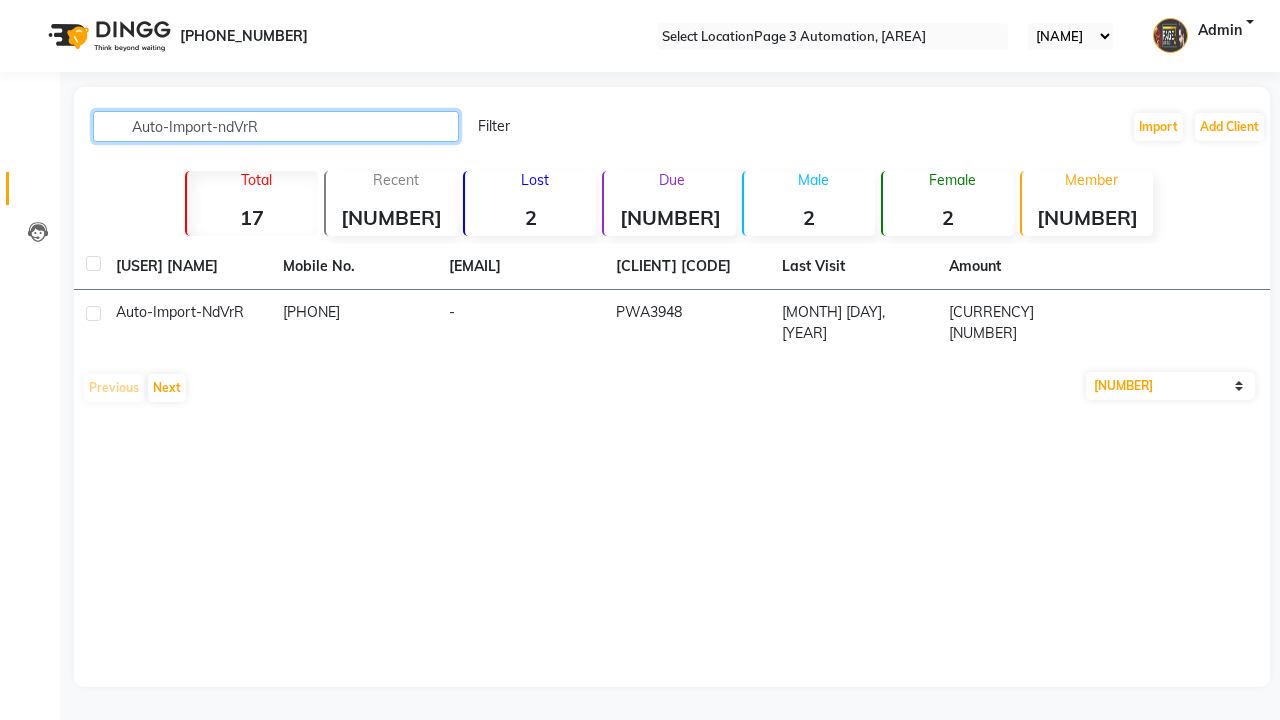 type on "Auto-Import-ndVrR" 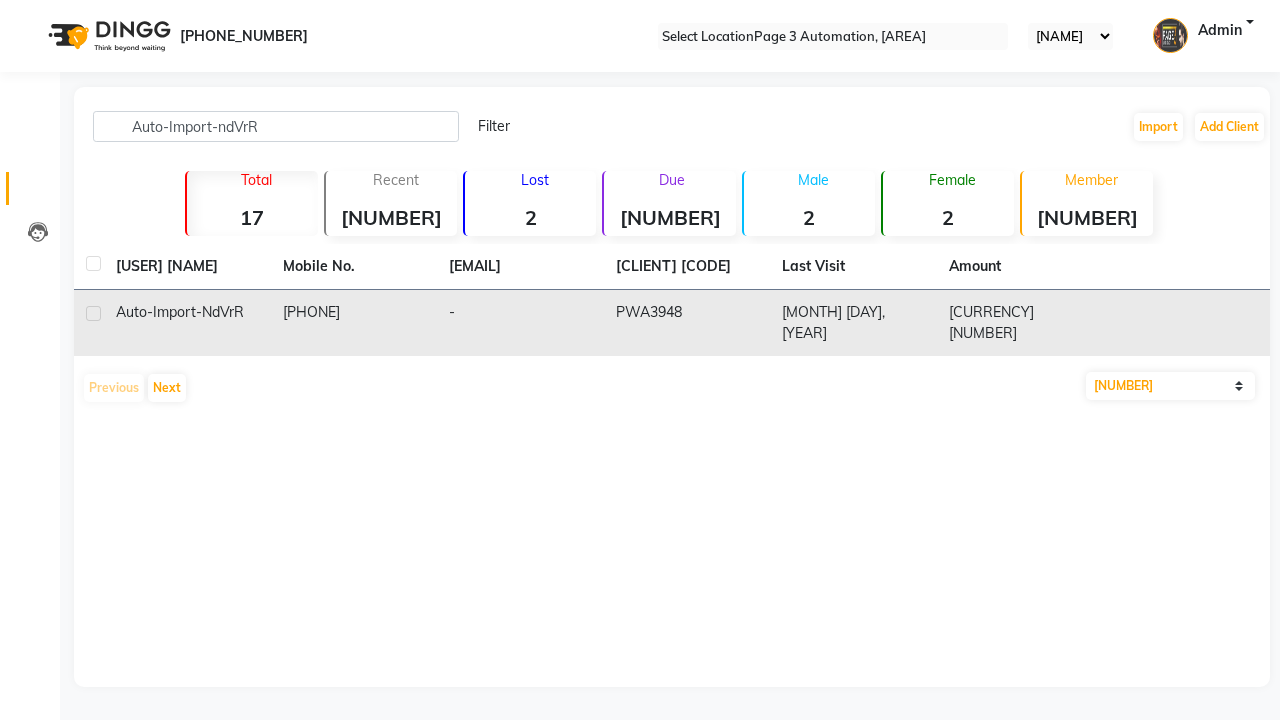click on "PWA3948" at bounding box center (687, 323) 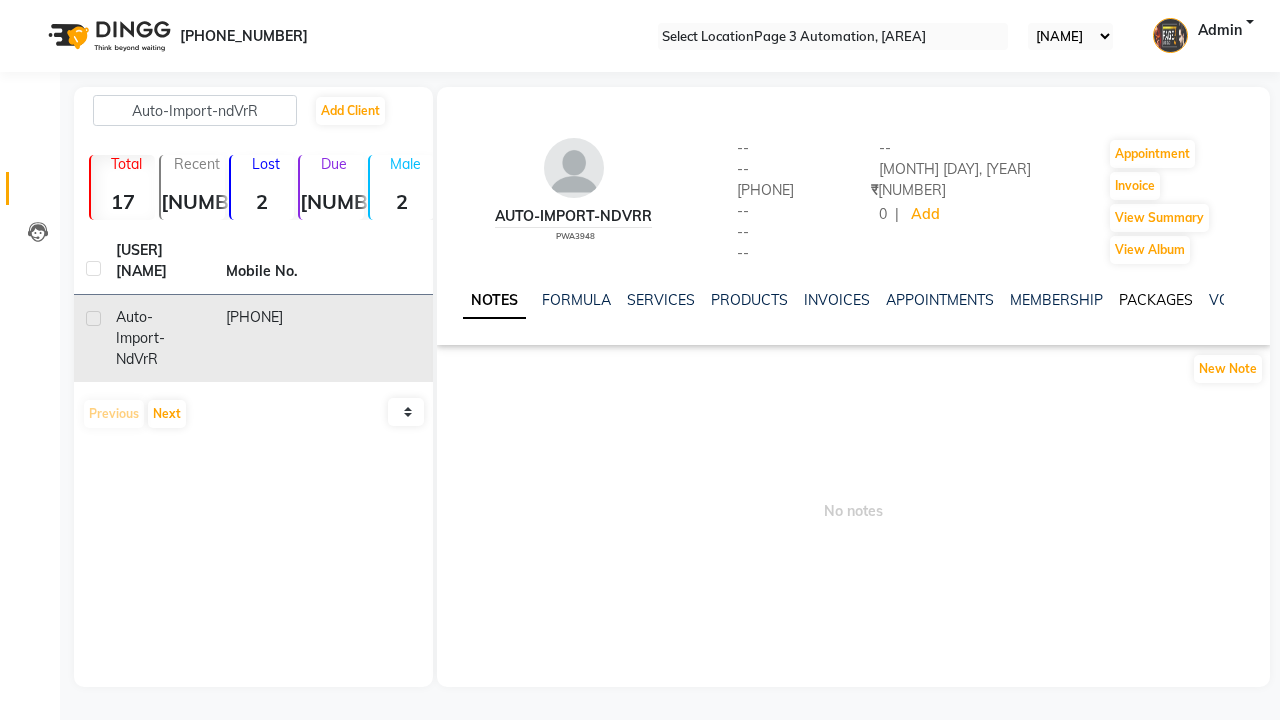 click on "PACKAGES" at bounding box center [1156, 300] 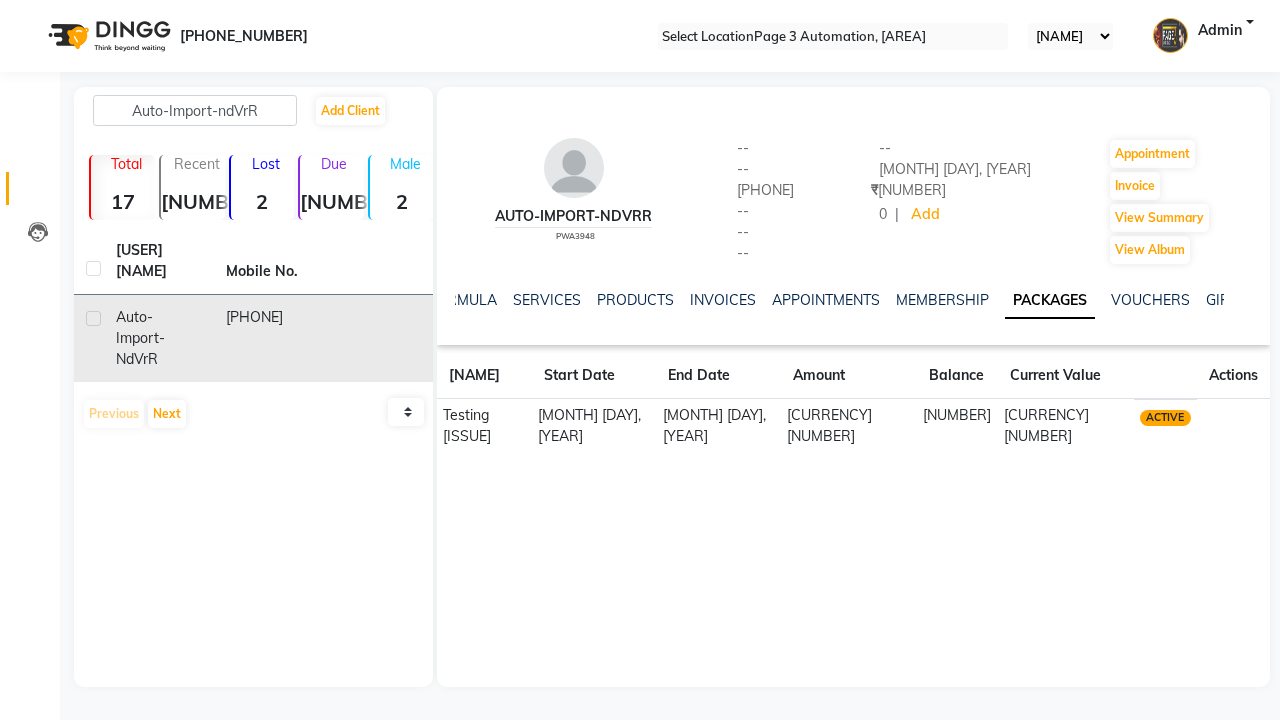 click on "Admin" at bounding box center (1220, 36) 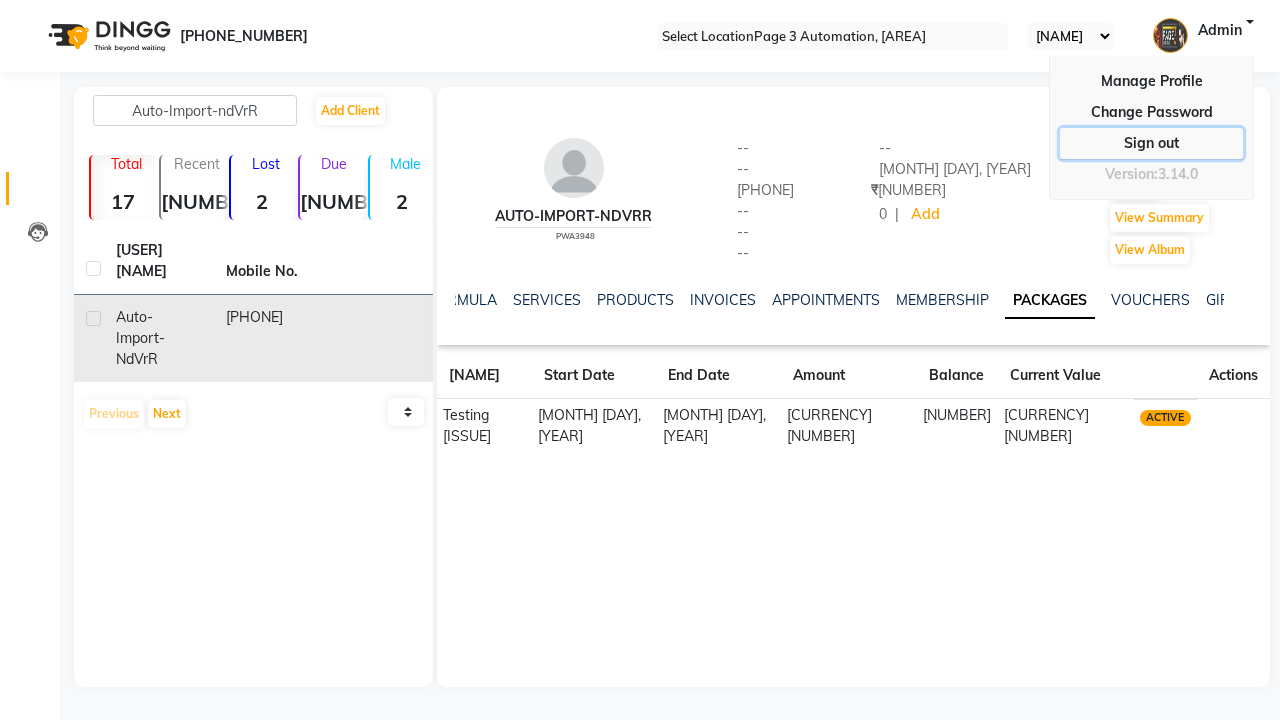 click on "Sign out" at bounding box center [1151, 112] 